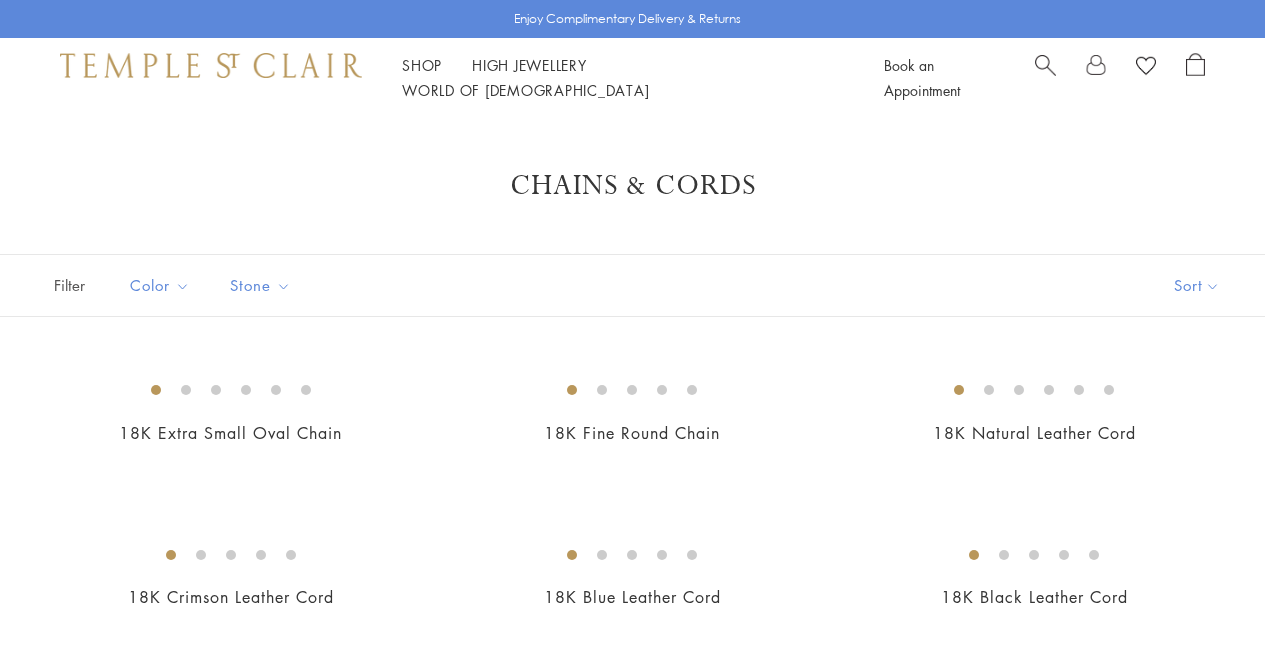 scroll, scrollTop: 0, scrollLeft: 0, axis: both 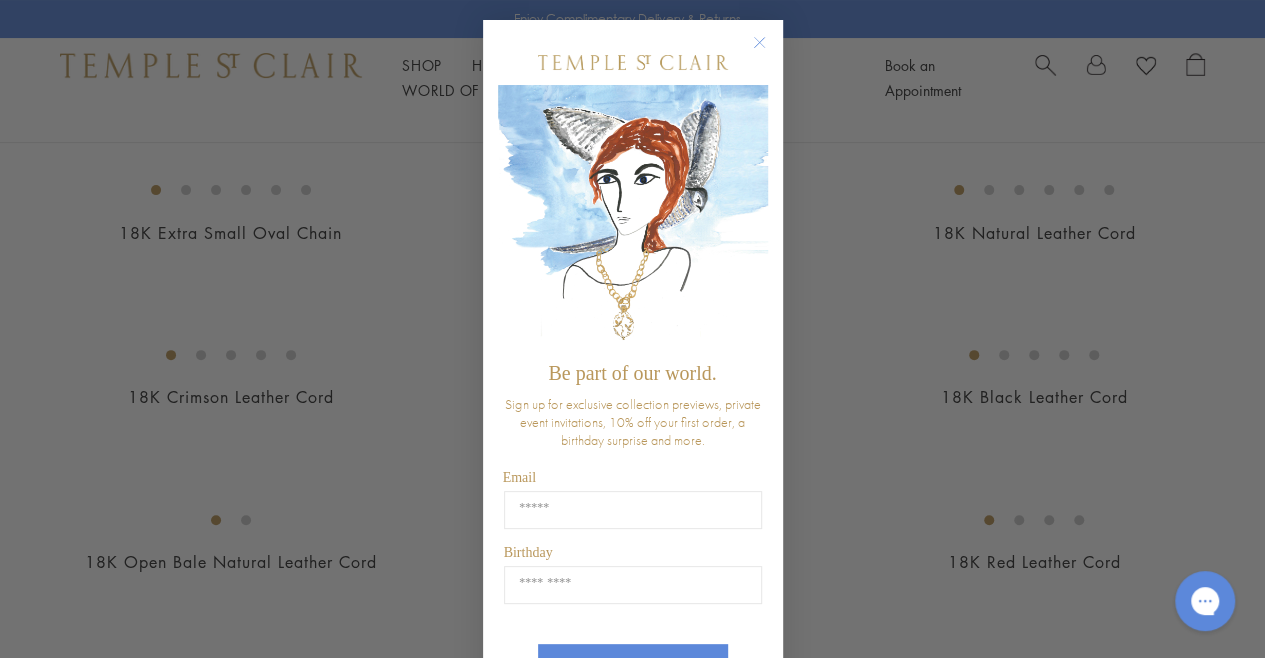 click 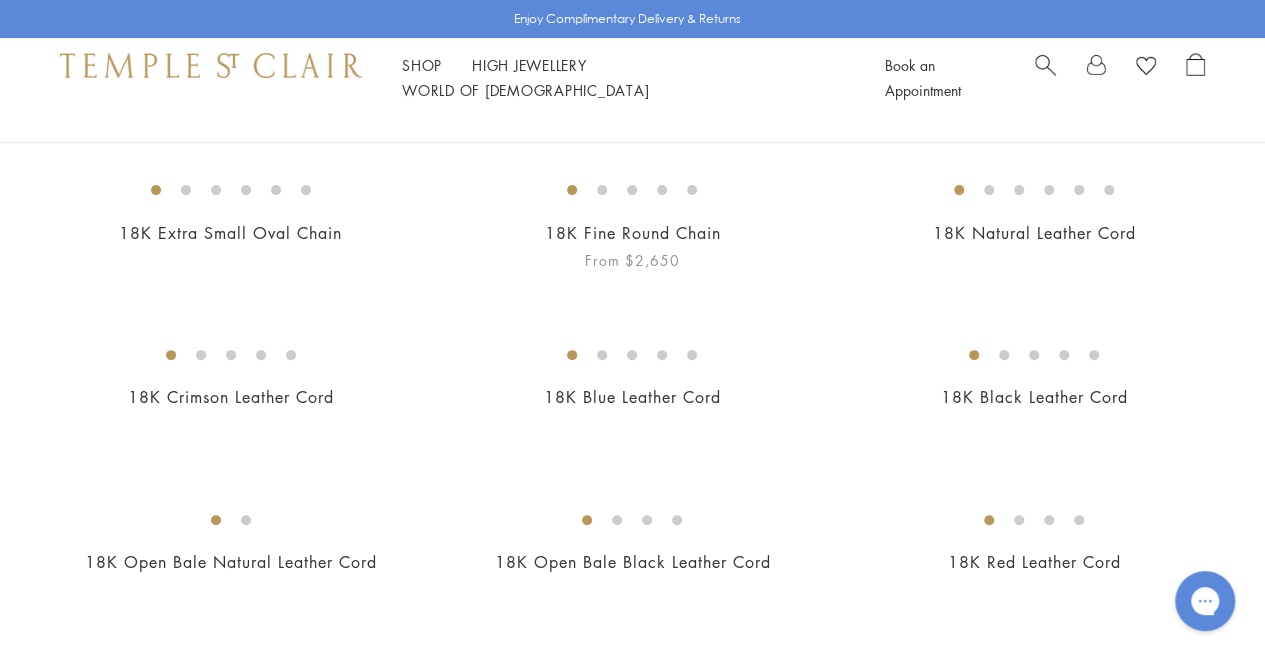 click at bounding box center (0, 0) 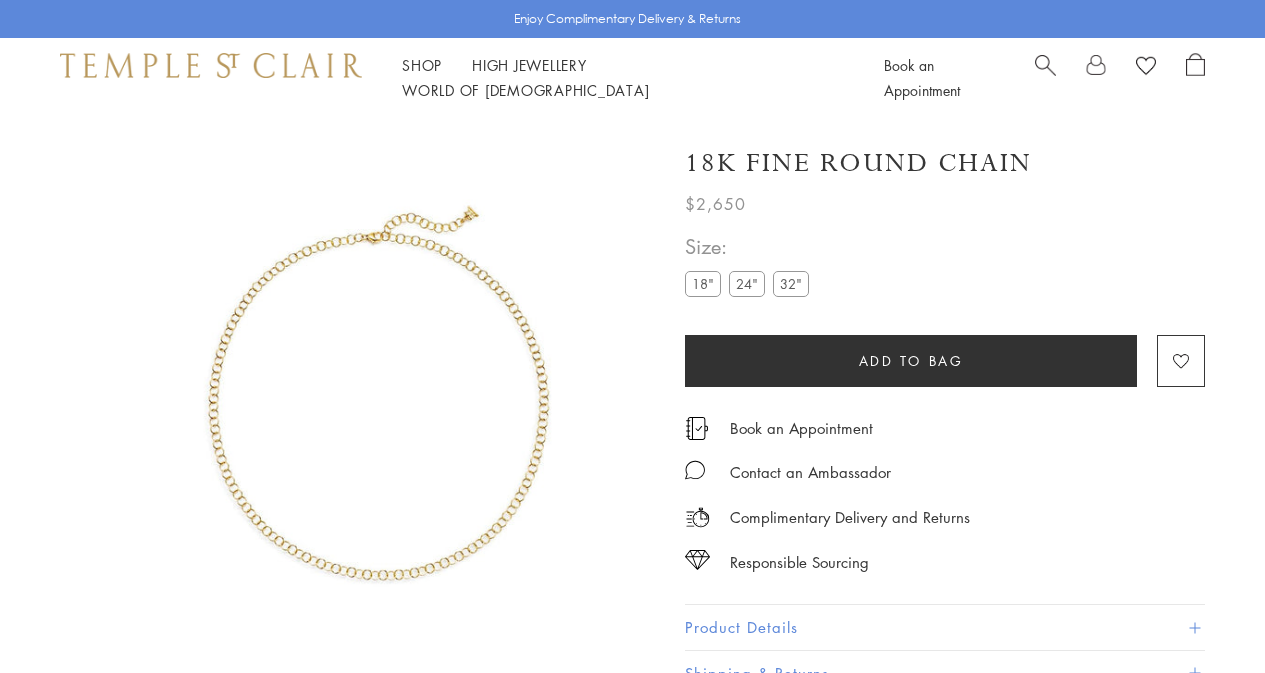 scroll, scrollTop: 0, scrollLeft: 0, axis: both 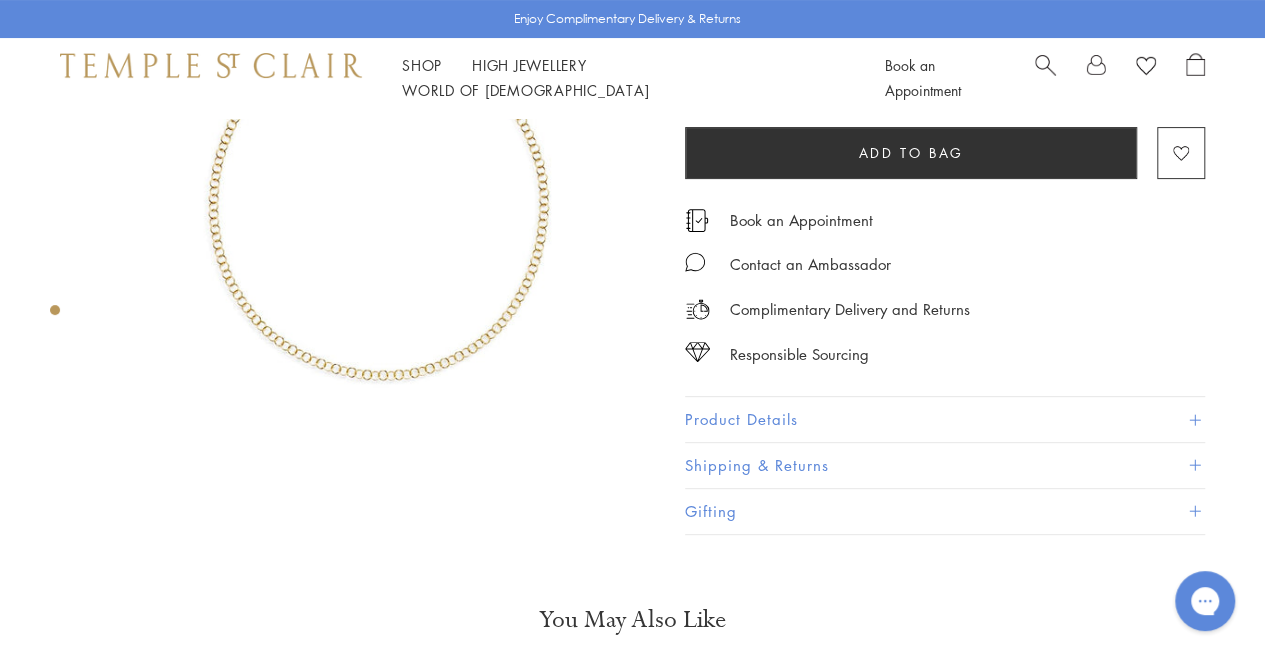 click at bounding box center [1194, 419] 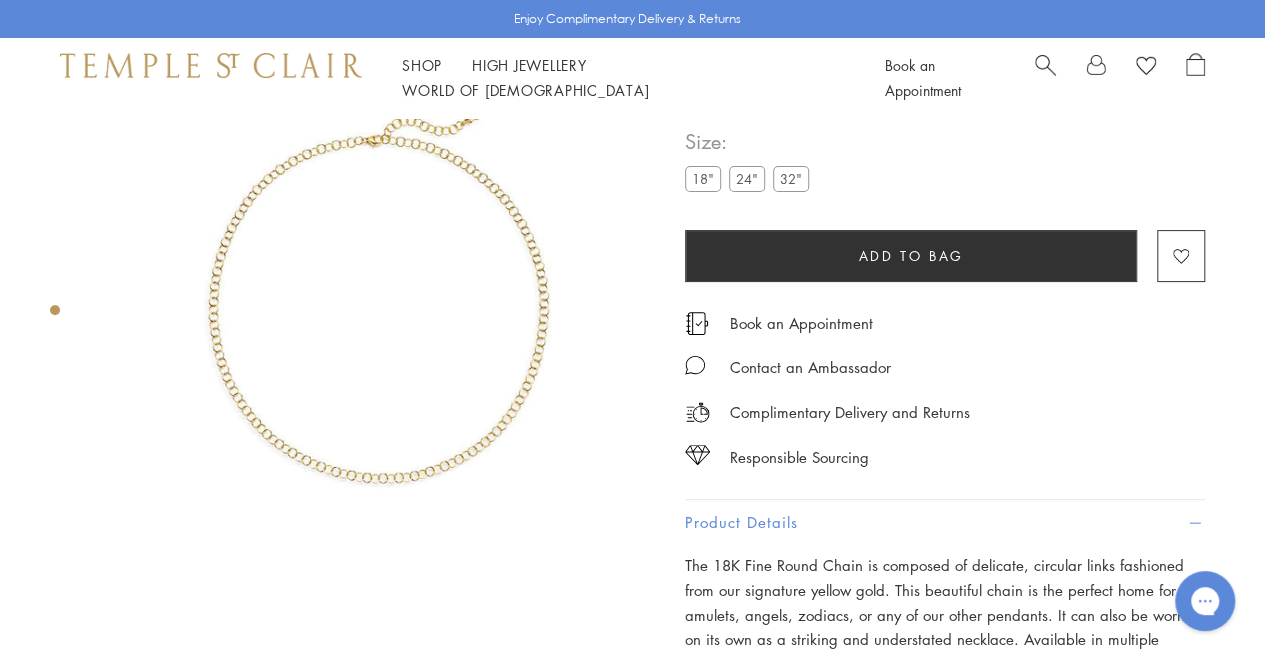 scroll, scrollTop: 0, scrollLeft: 0, axis: both 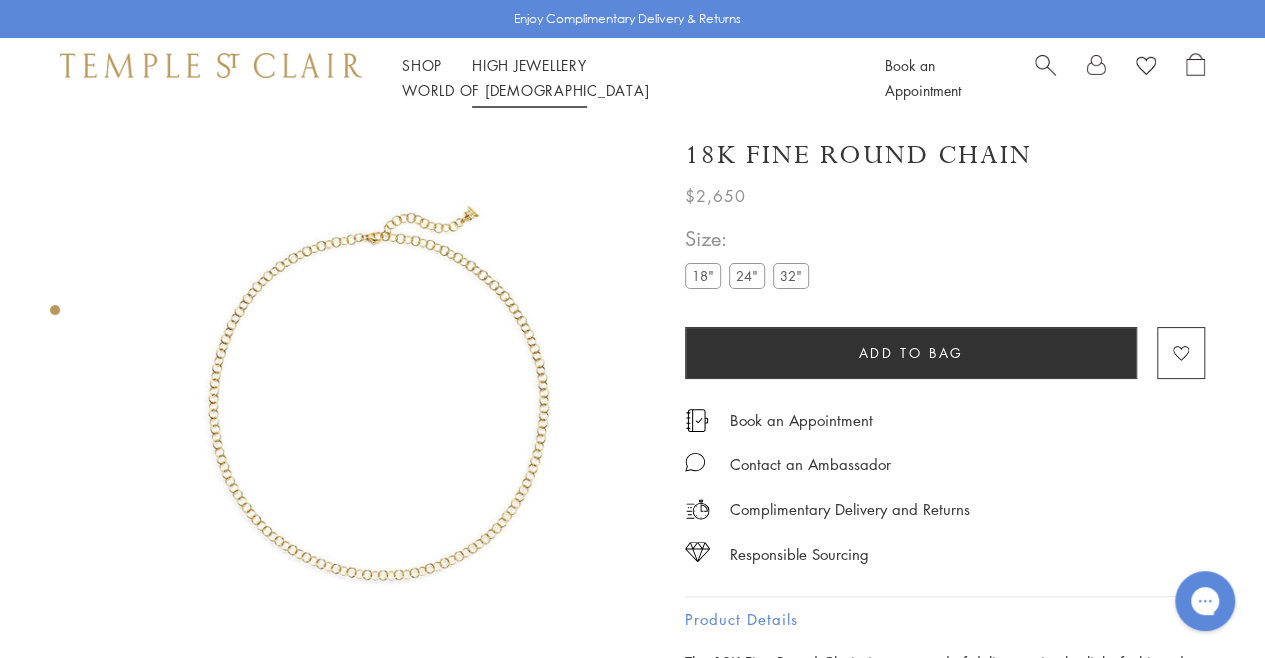 click on "High Jewellery High Jewellery" at bounding box center (529, 65) 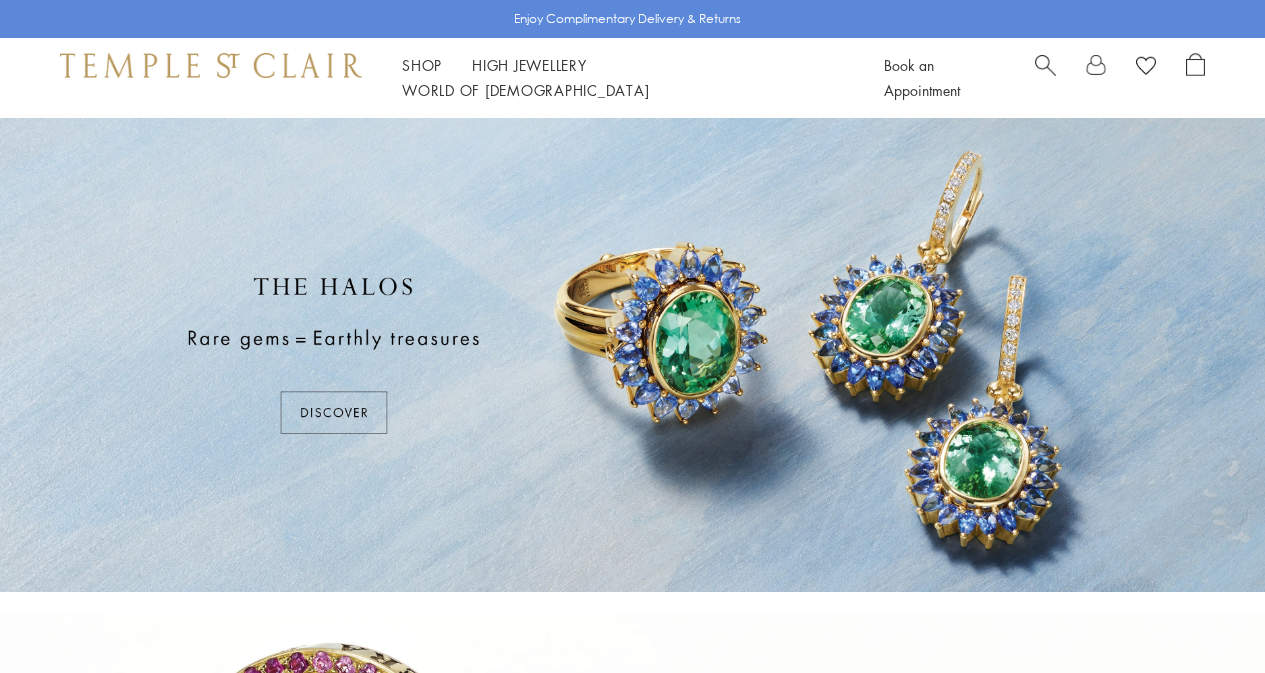 scroll, scrollTop: 0, scrollLeft: 0, axis: both 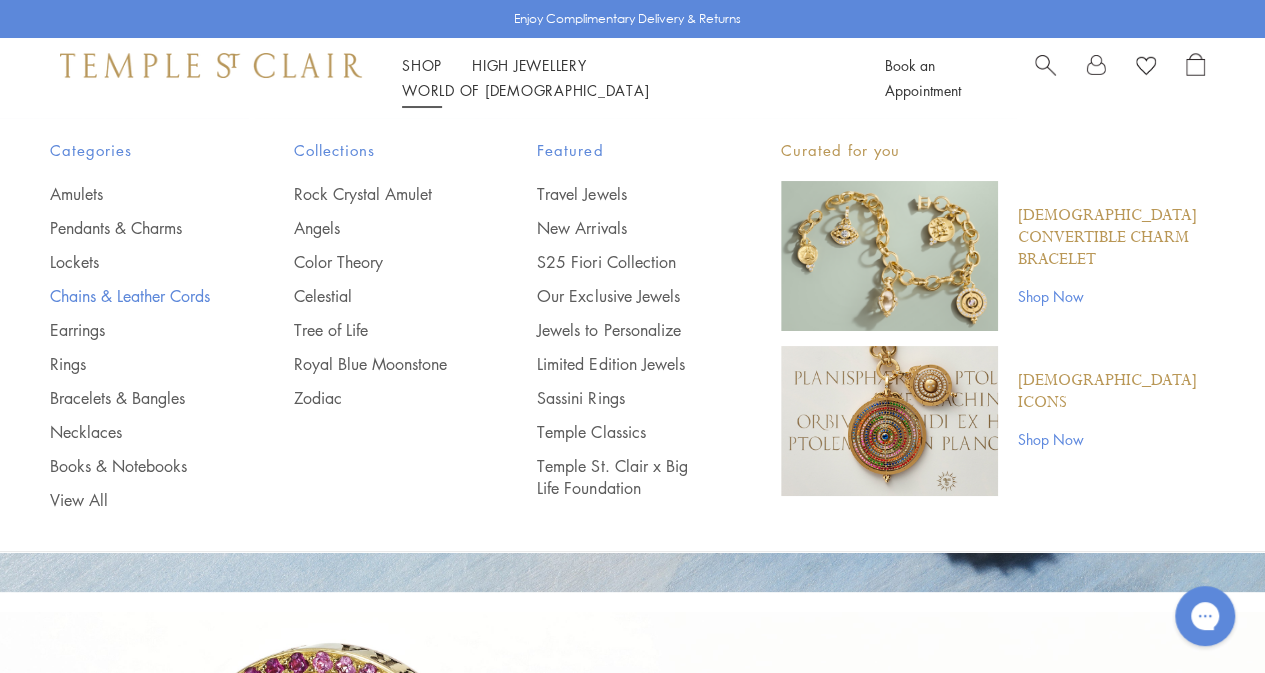 click on "Chains & Leather Cords" at bounding box center (132, 296) 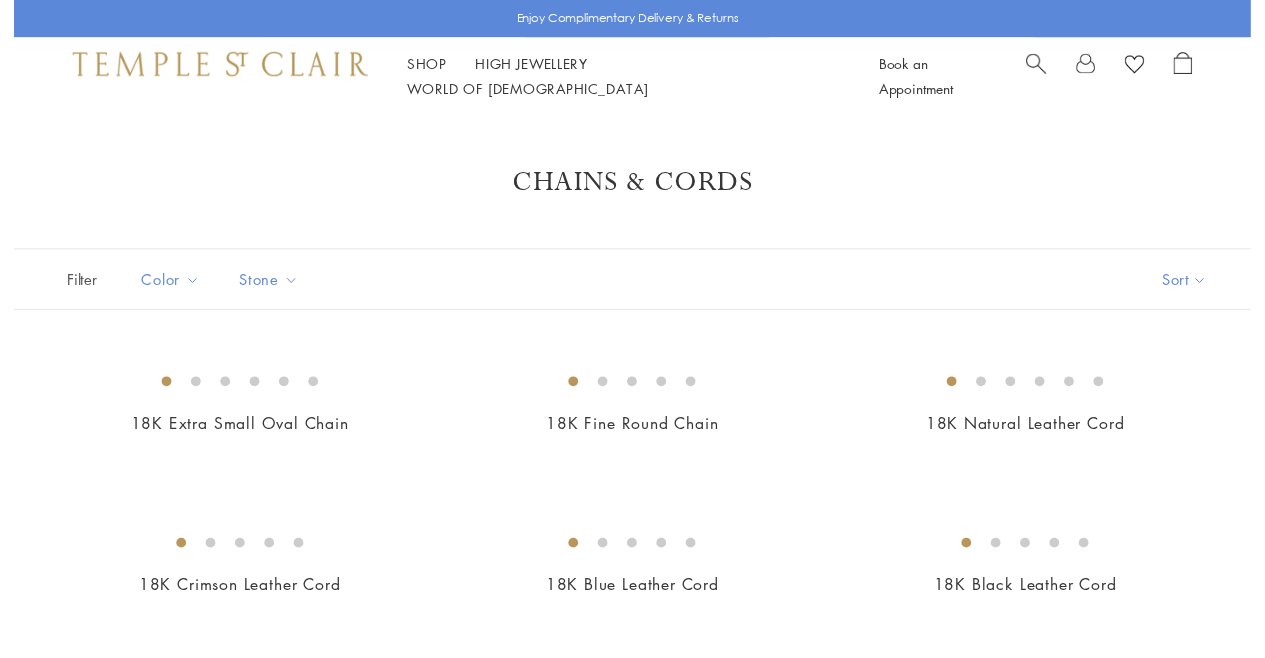 scroll, scrollTop: 0, scrollLeft: 0, axis: both 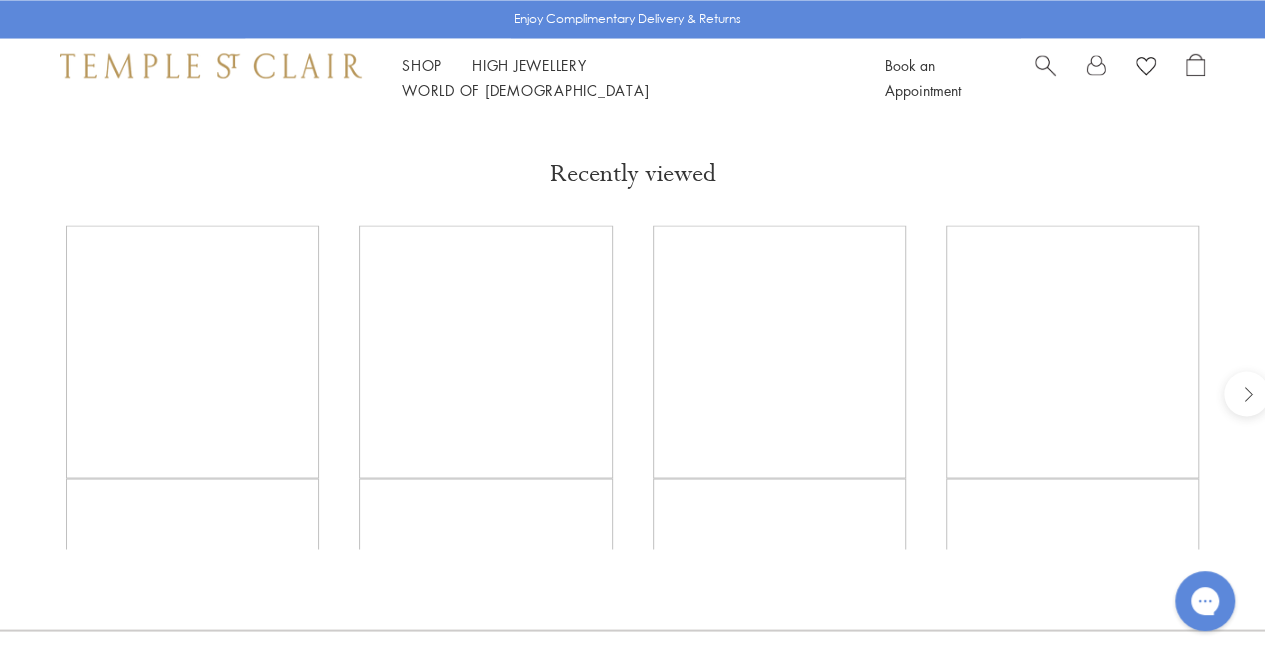 click at bounding box center (0, 0) 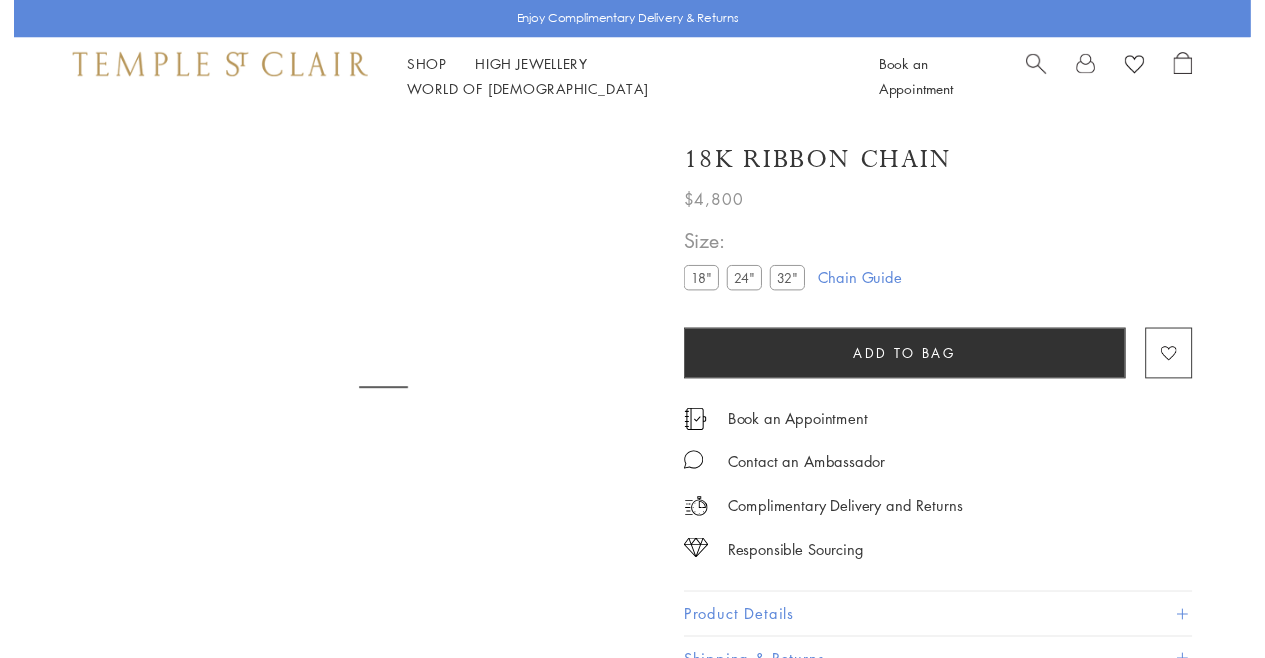 scroll, scrollTop: 0, scrollLeft: 0, axis: both 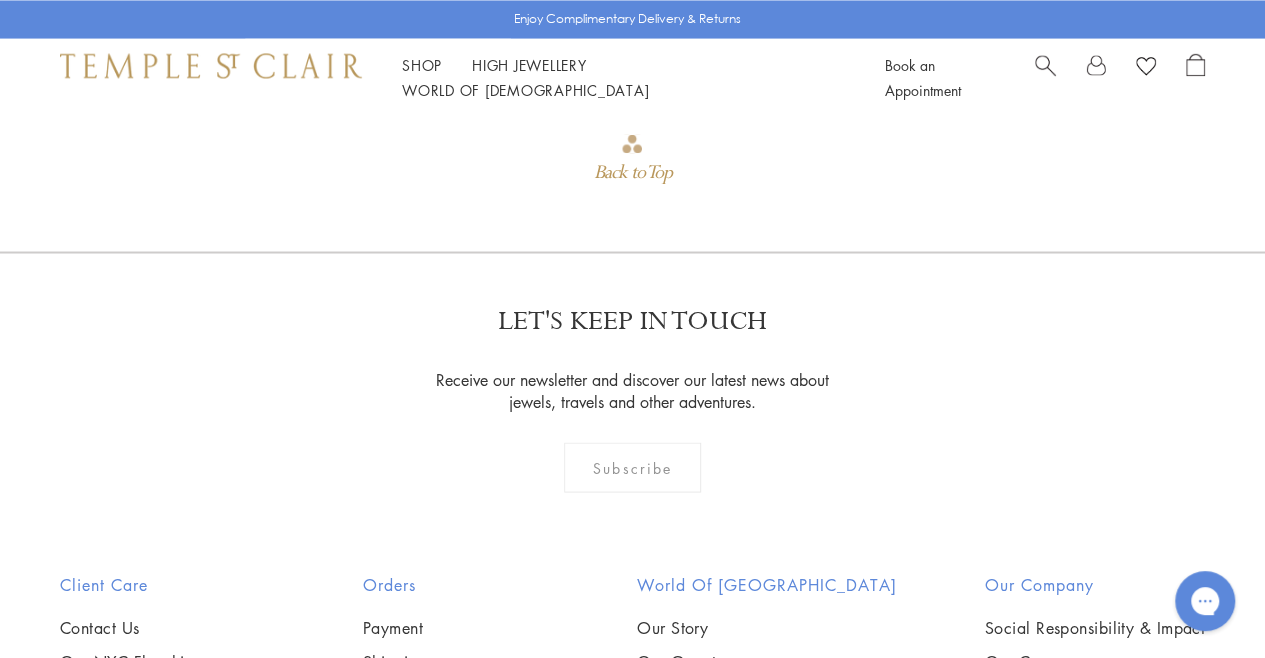 click at bounding box center [1072, -721] 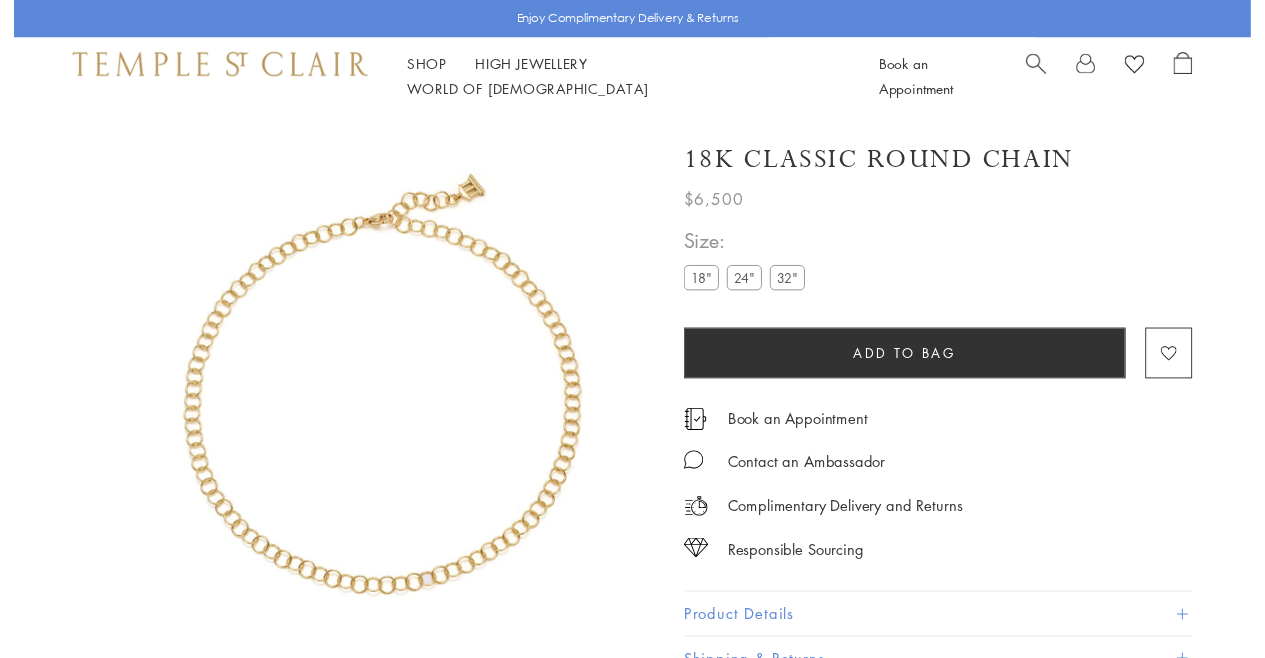 scroll, scrollTop: 0, scrollLeft: 0, axis: both 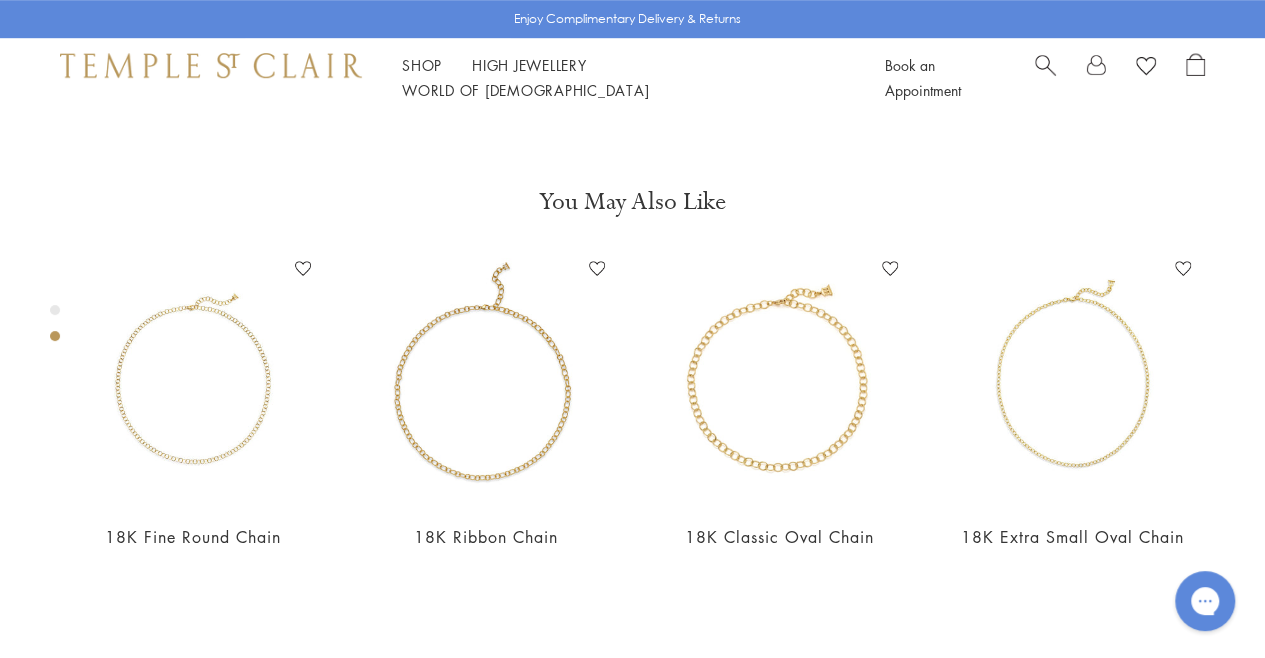 click at bounding box center (1194, 1) 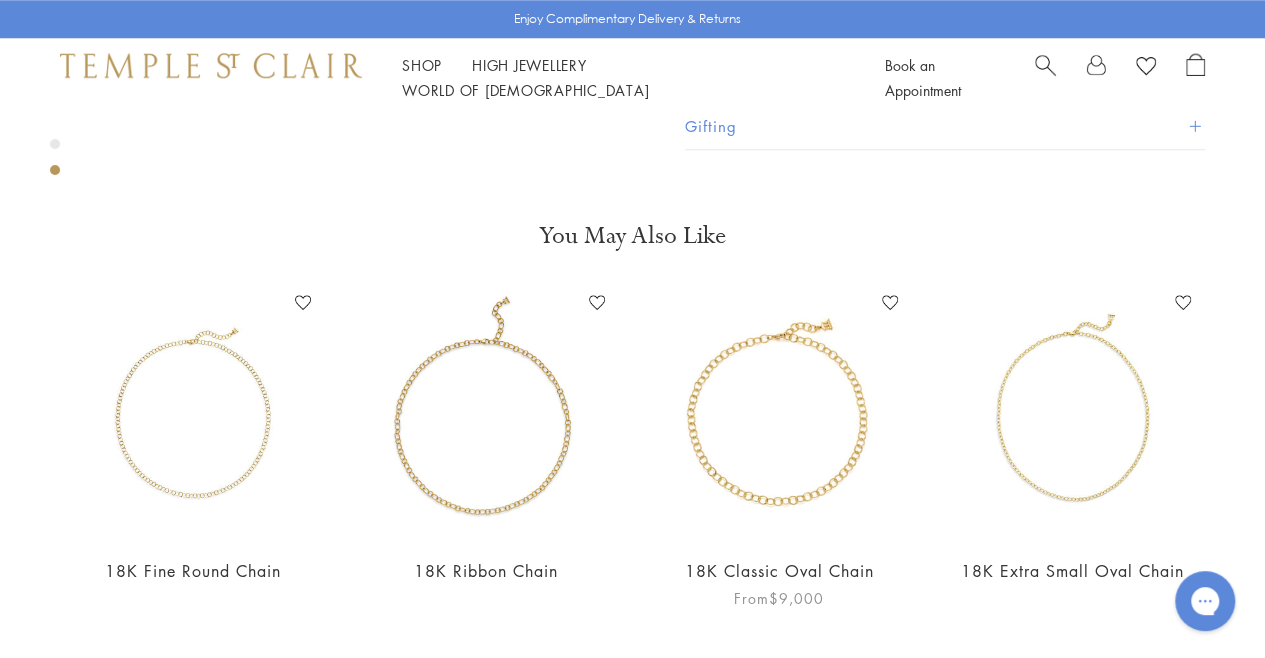 scroll, scrollTop: 1018, scrollLeft: 0, axis: vertical 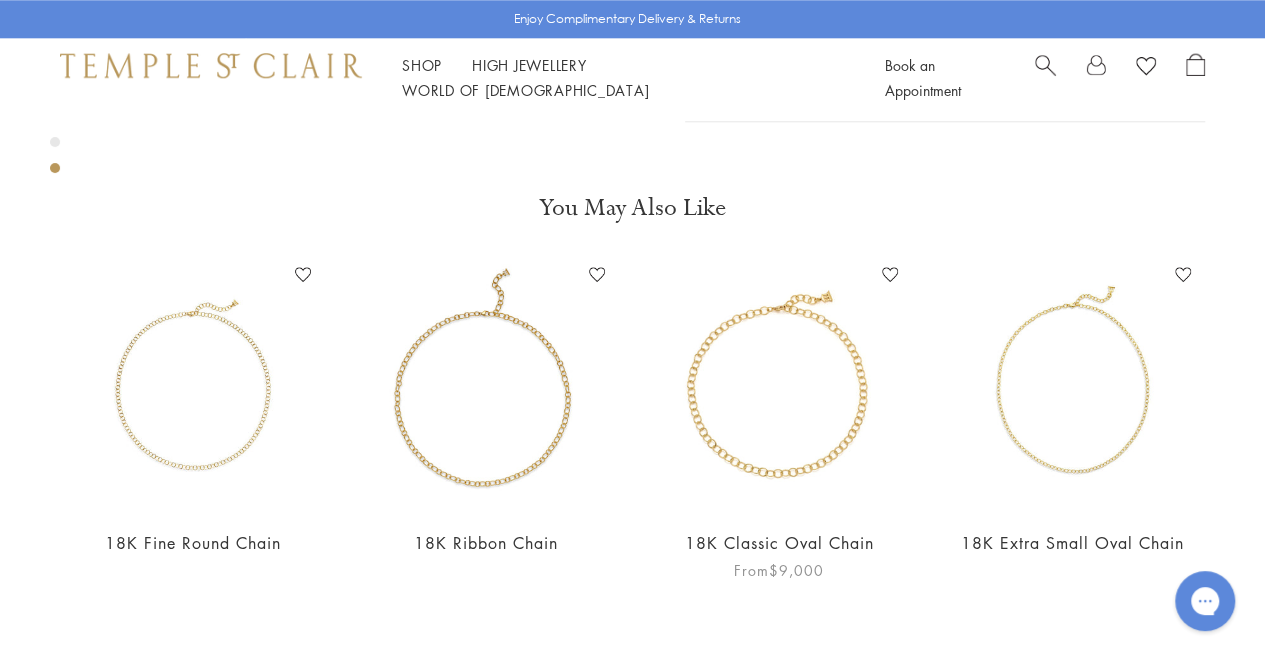 click at bounding box center (779, 385) 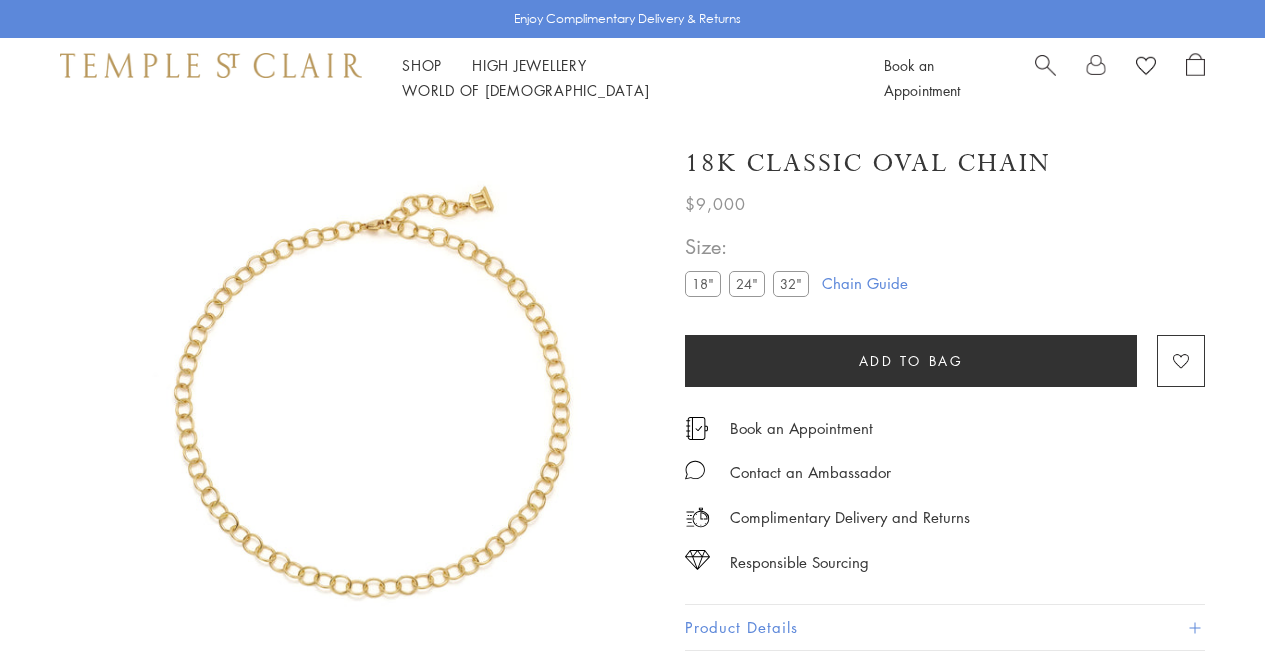 scroll, scrollTop: 0, scrollLeft: 0, axis: both 